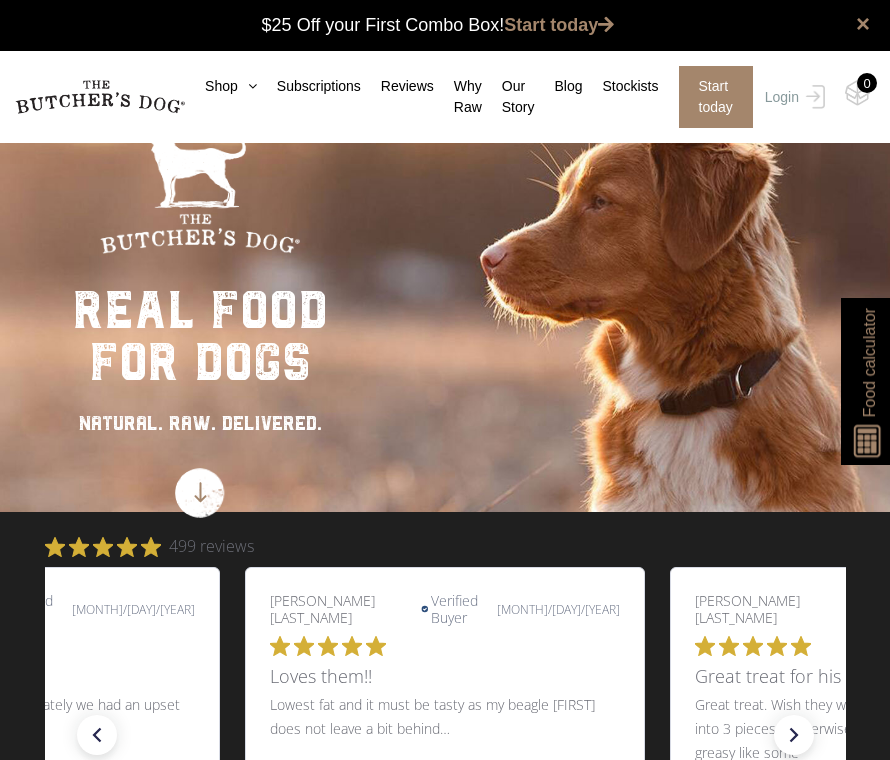 scroll, scrollTop: 0, scrollLeft: 0, axis: both 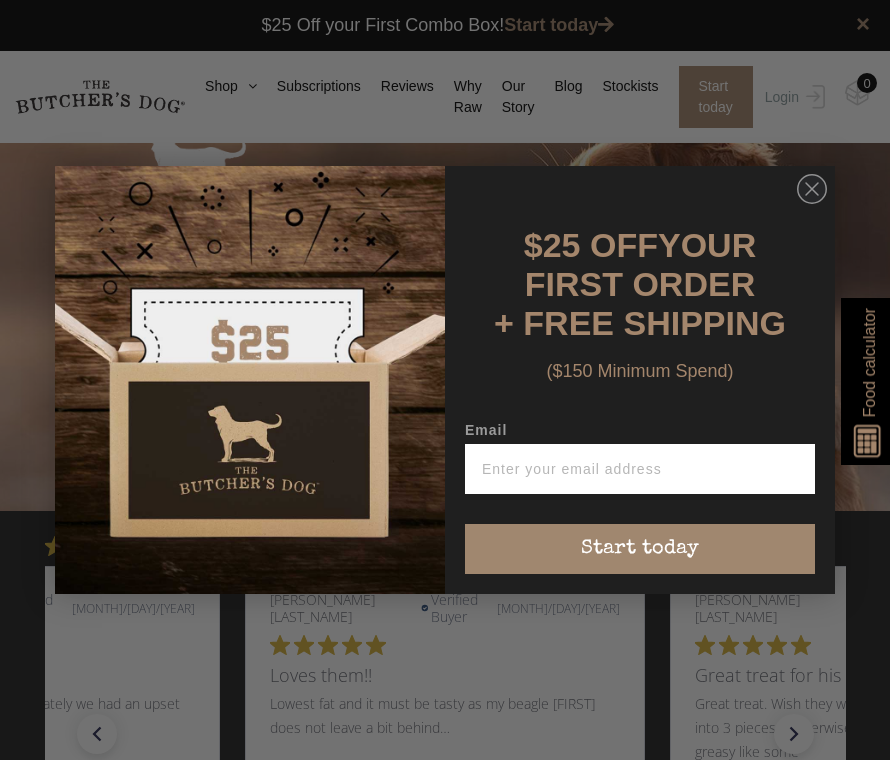 click 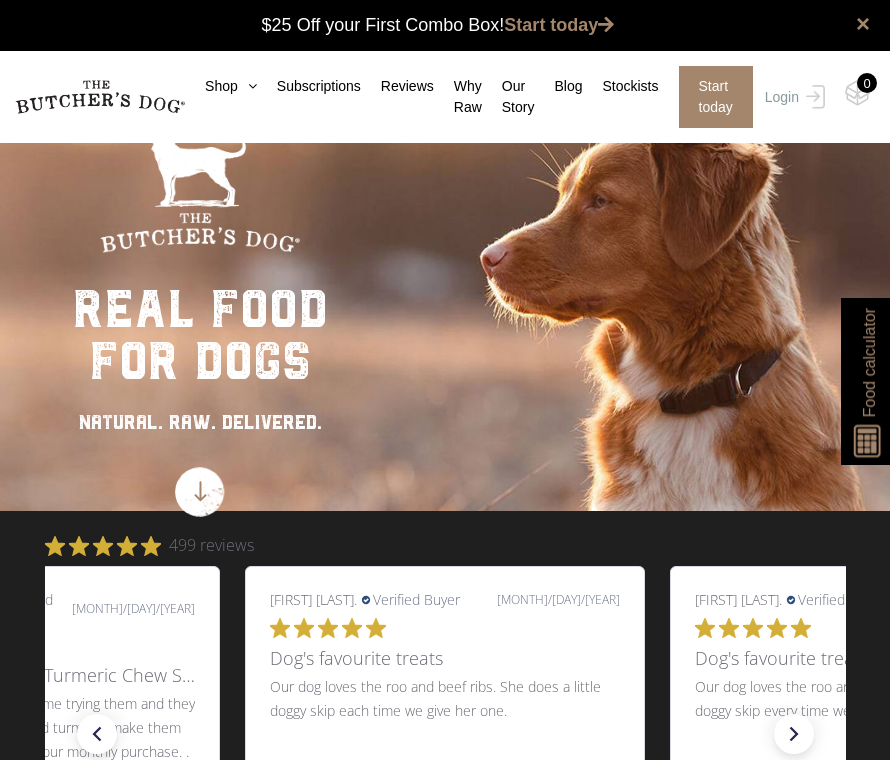 click at bounding box center [0, 0] 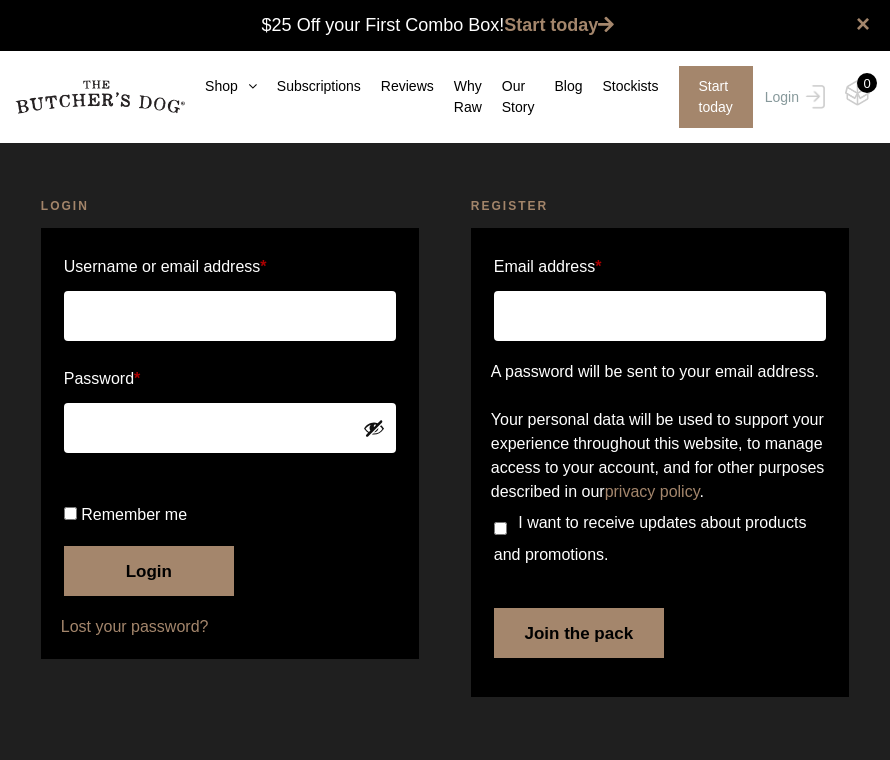 scroll, scrollTop: 0, scrollLeft: 0, axis: both 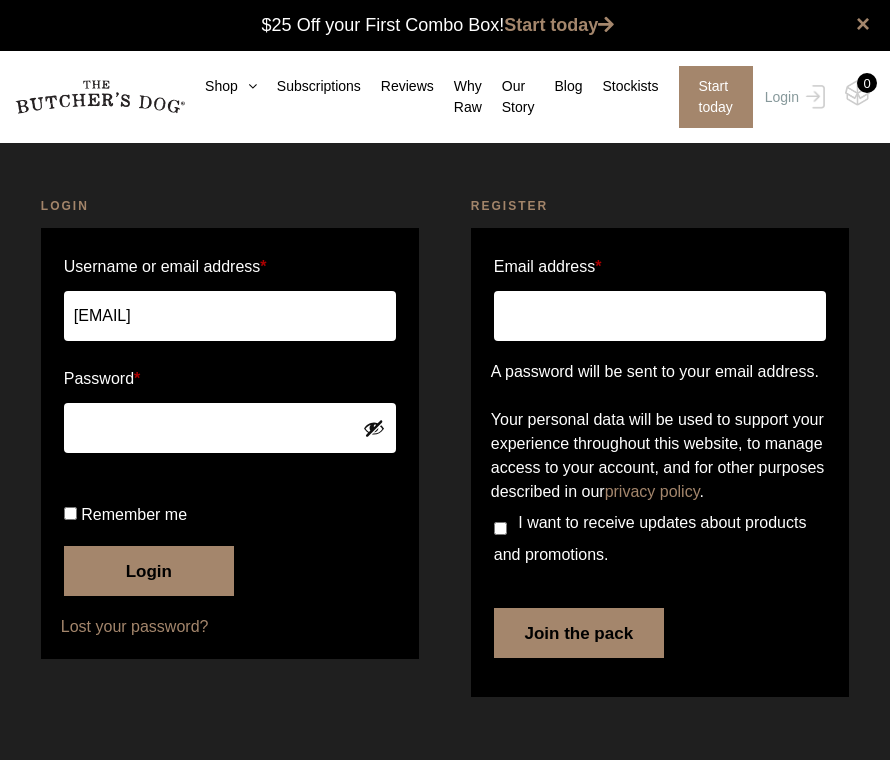 click on "Login" at bounding box center [149, 571] 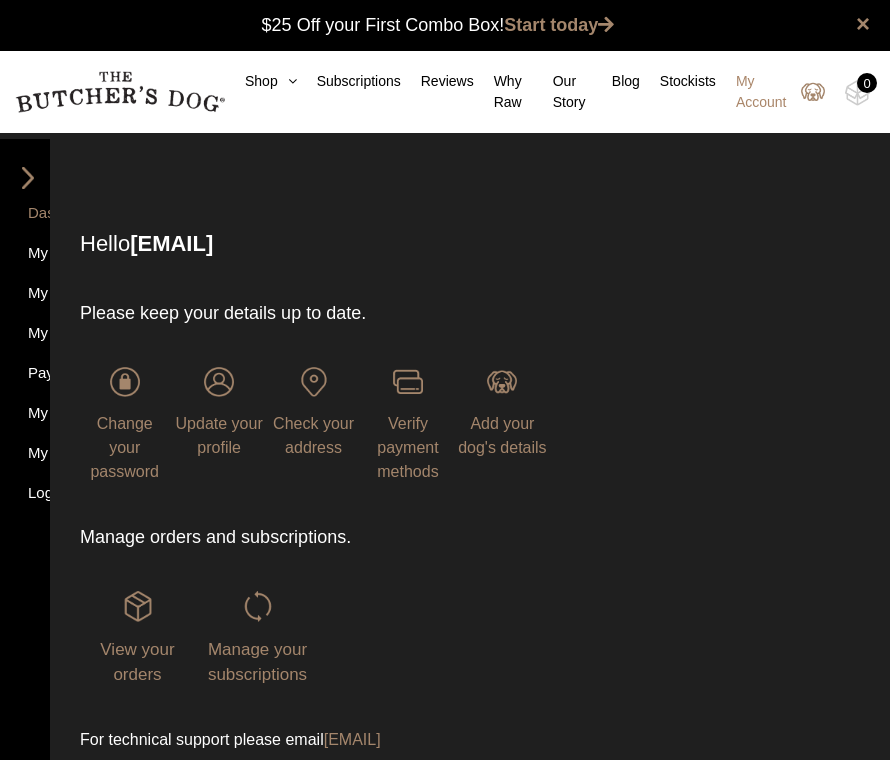 scroll, scrollTop: 0, scrollLeft: 0, axis: both 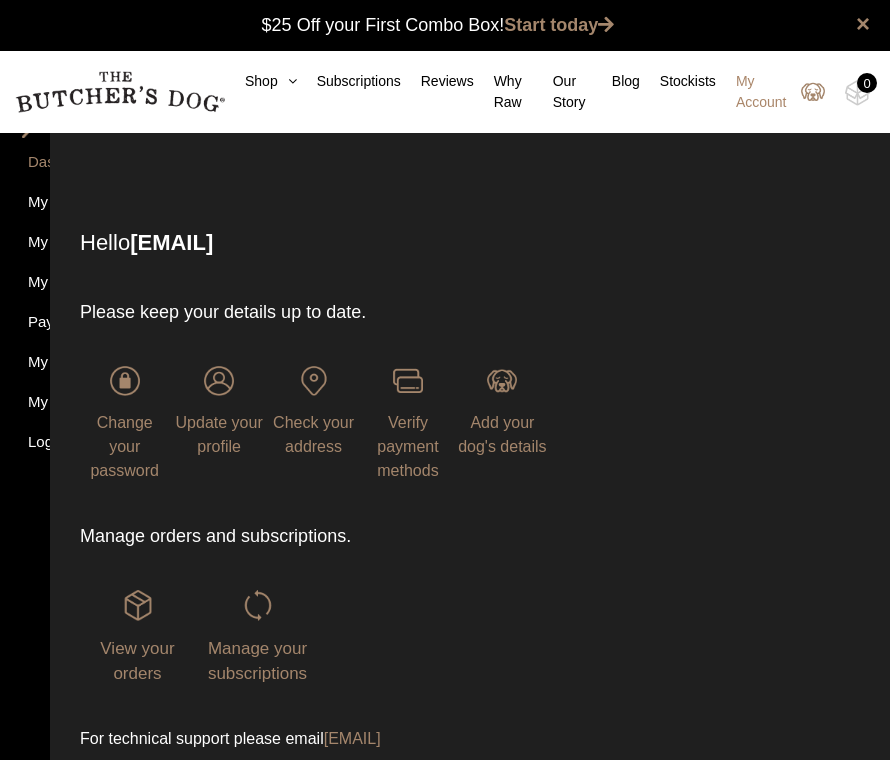 click on "Manage your subscriptions" at bounding box center (257, 638) 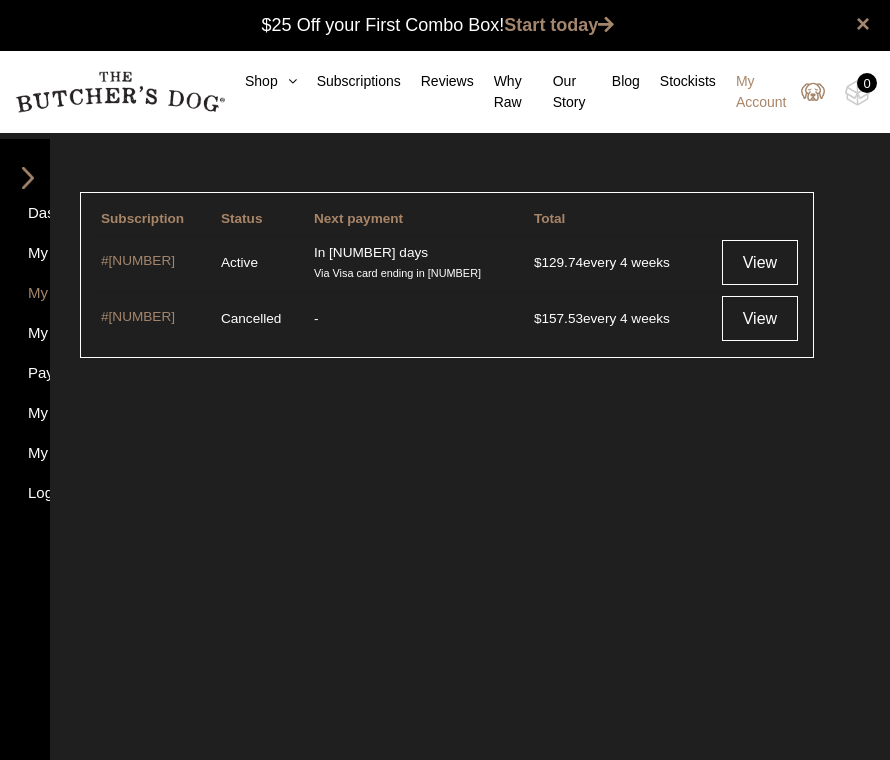 scroll, scrollTop: 0, scrollLeft: 0, axis: both 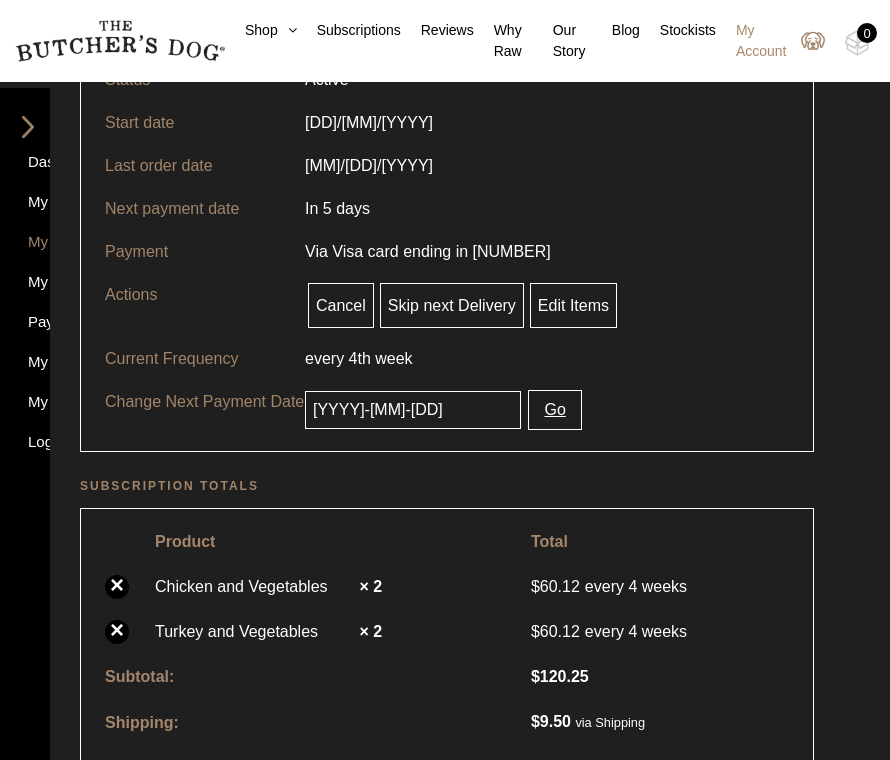 click on "[YYYY]-[MM]-[DD]" at bounding box center (413, 410) 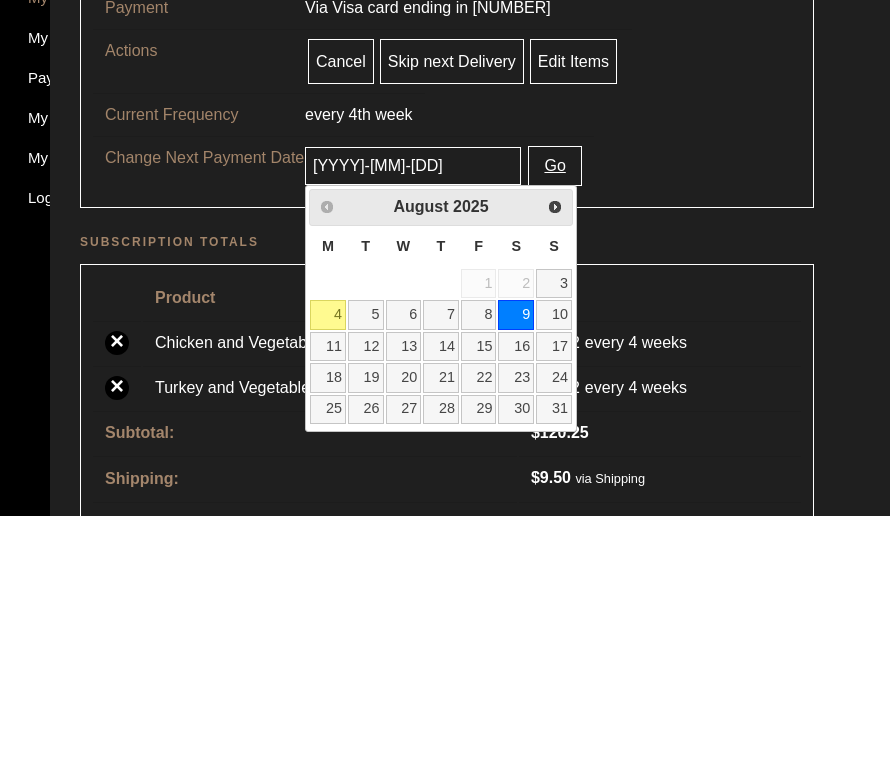 click on "4" at bounding box center [328, 559] 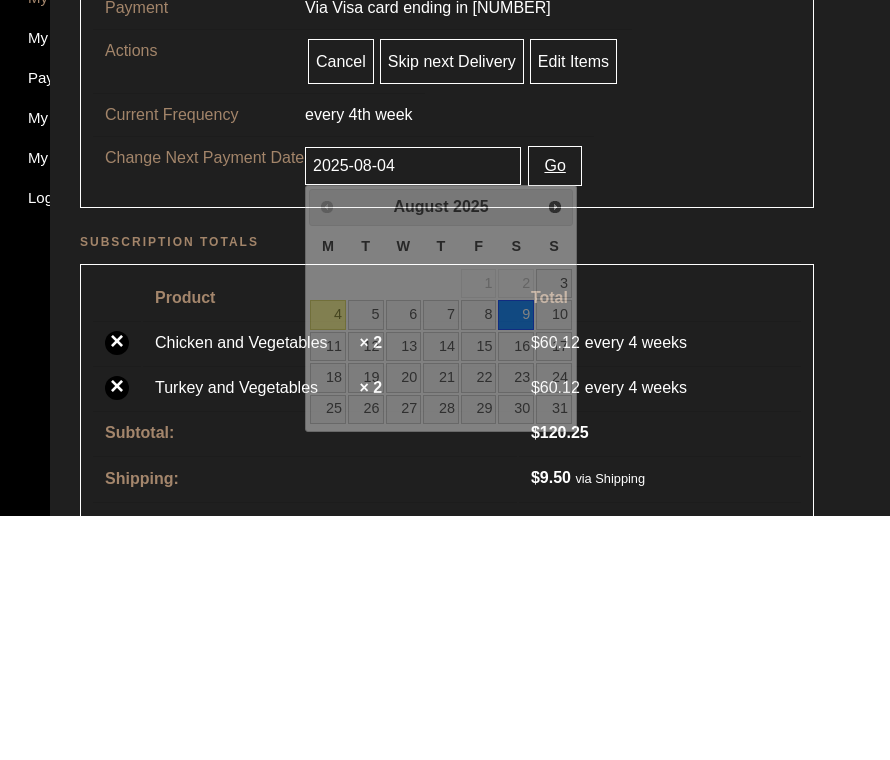 scroll, scrollTop: 390, scrollLeft: 0, axis: vertical 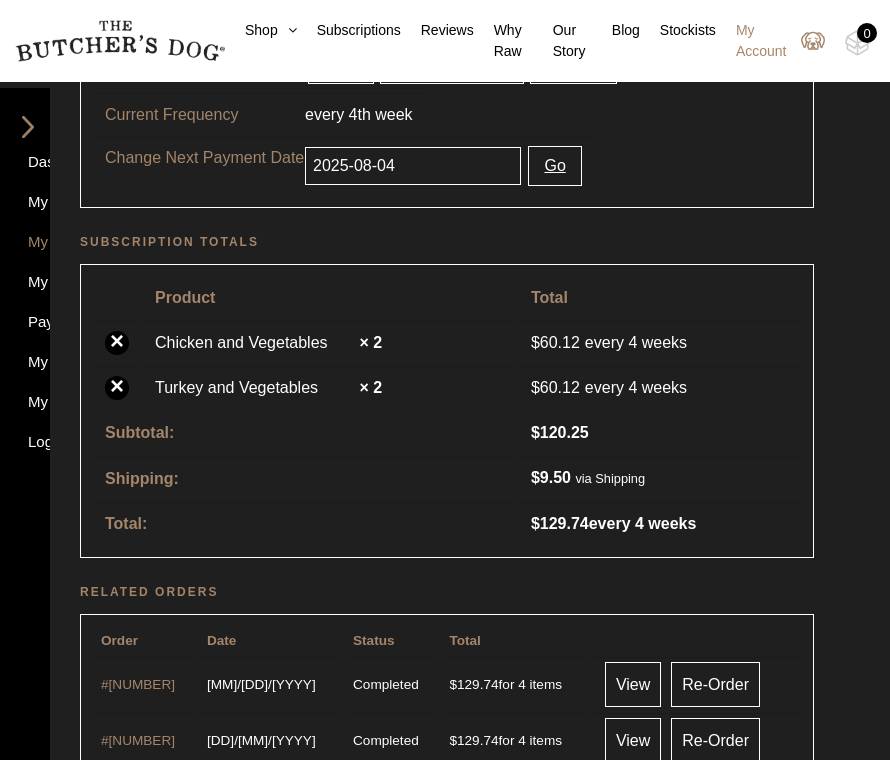 click on "Go" at bounding box center (554, 166) 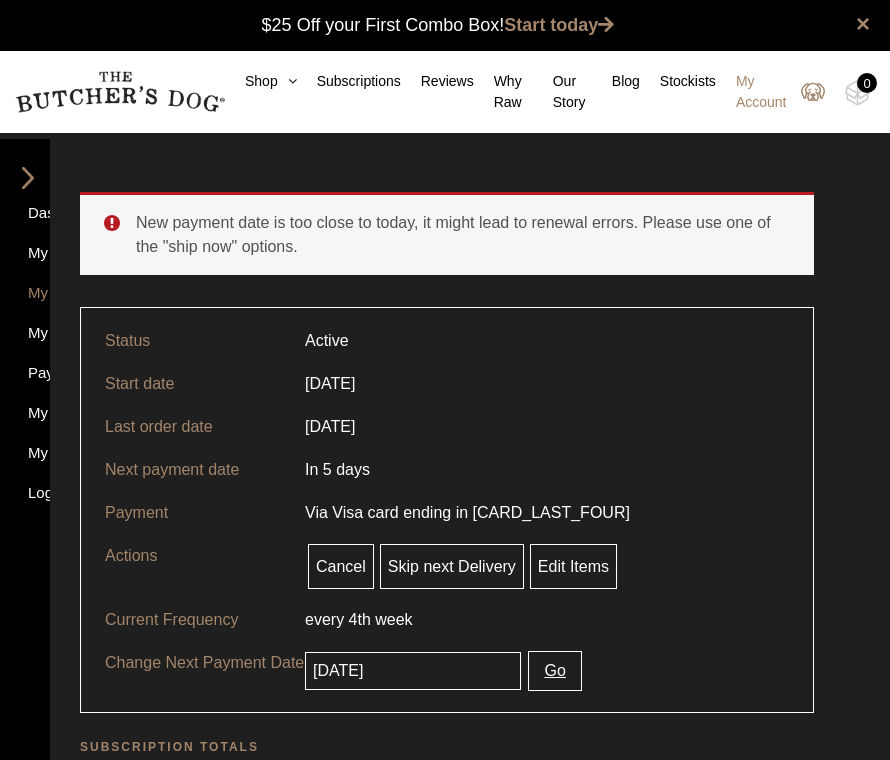 scroll, scrollTop: 0, scrollLeft: 0, axis: both 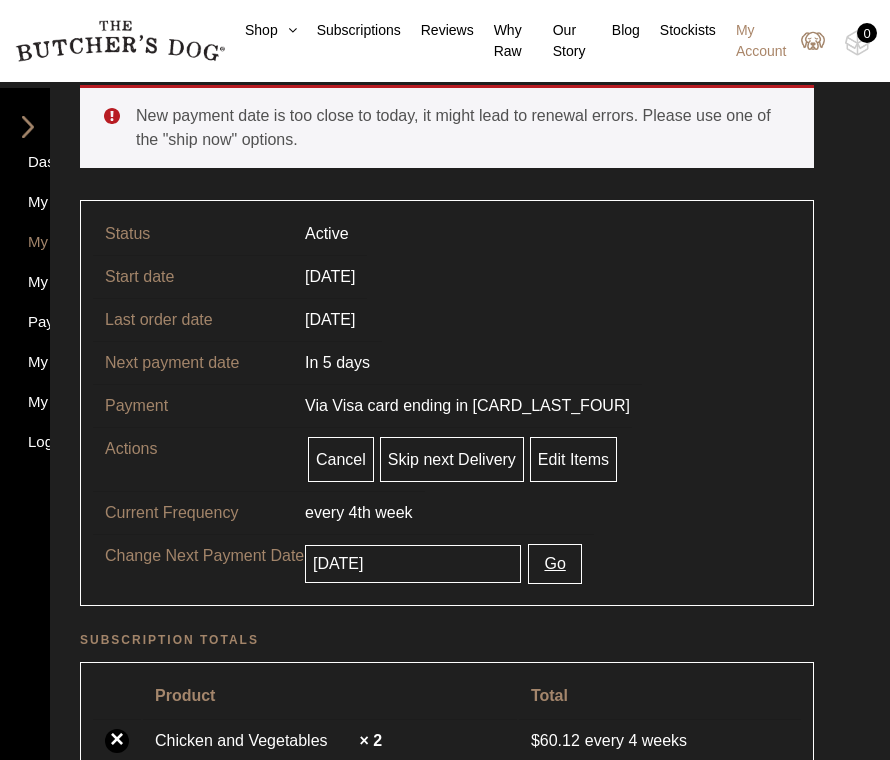 click on "Edit Items" at bounding box center (573, 459) 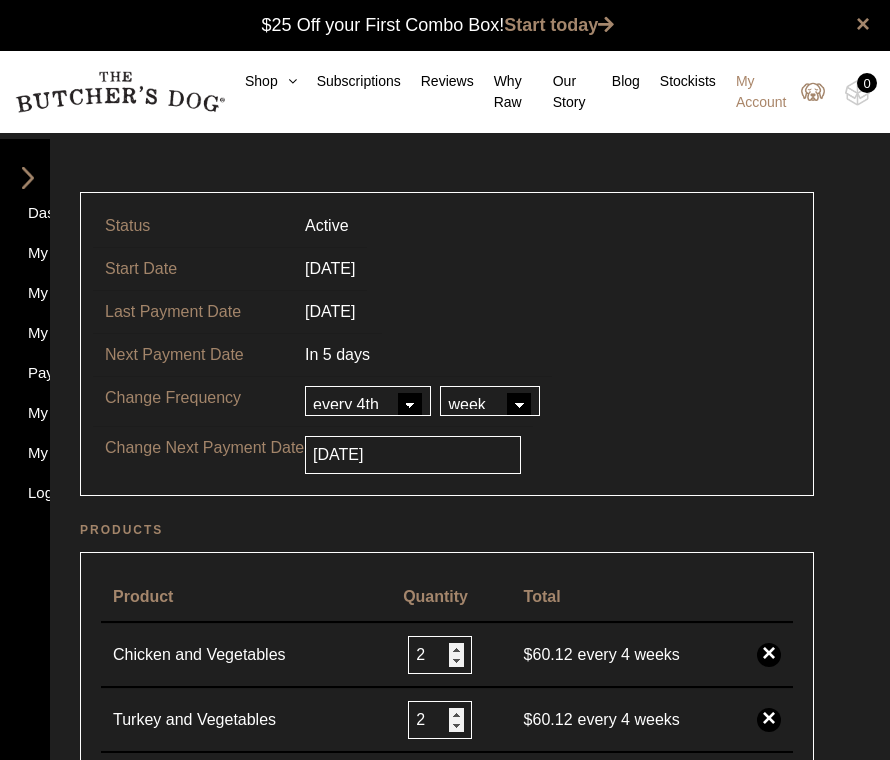 scroll, scrollTop: 0, scrollLeft: 0, axis: both 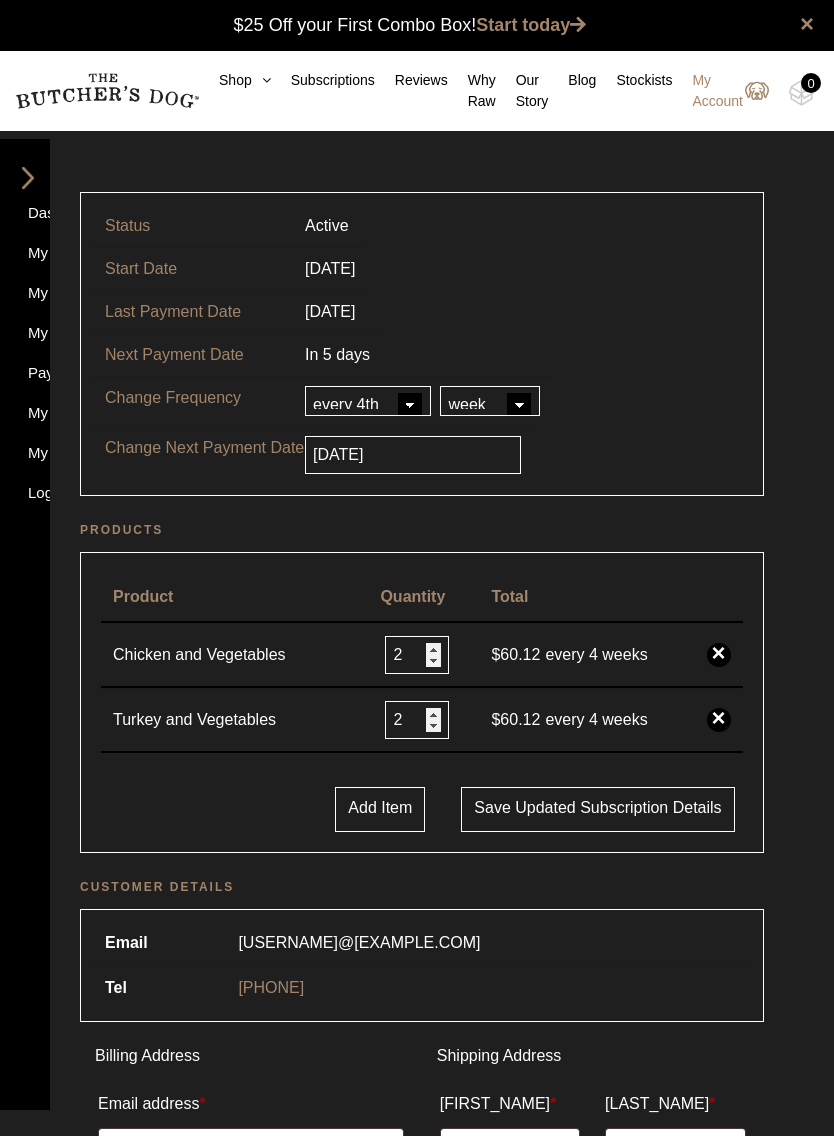 click on "My
Account" at bounding box center [720, 91] 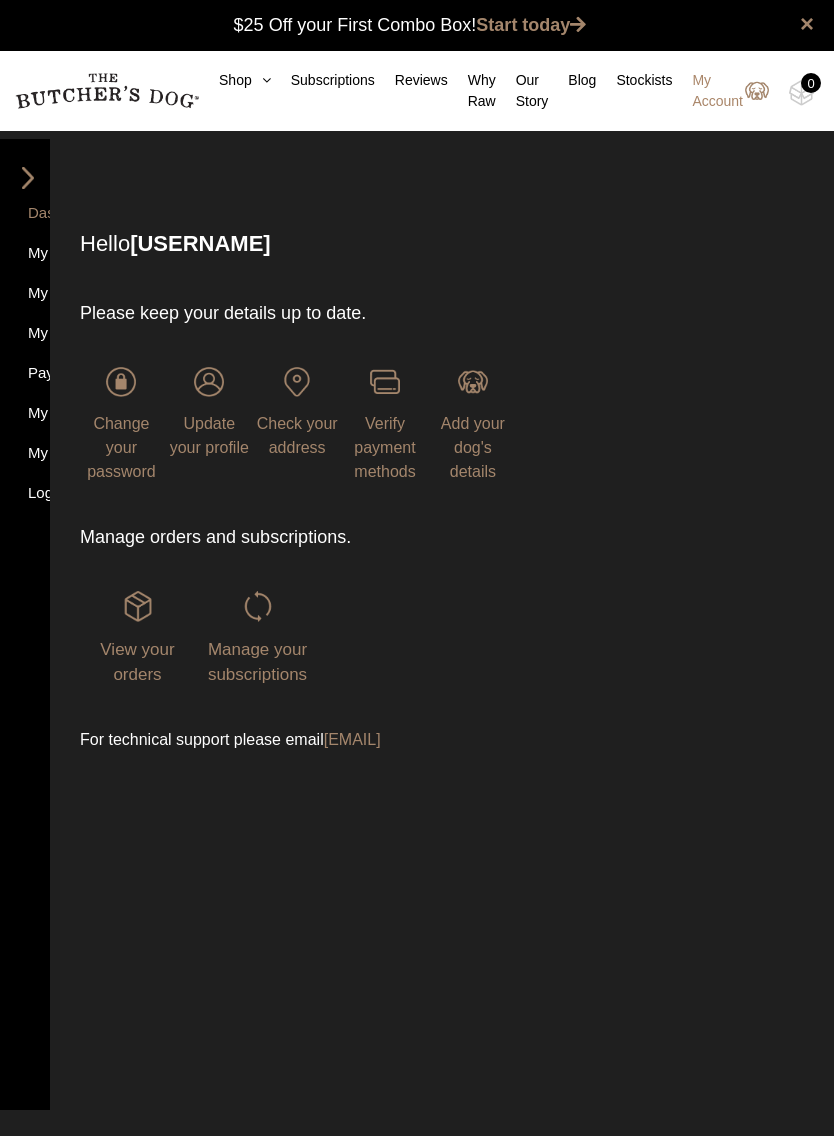 scroll, scrollTop: 0, scrollLeft: 0, axis: both 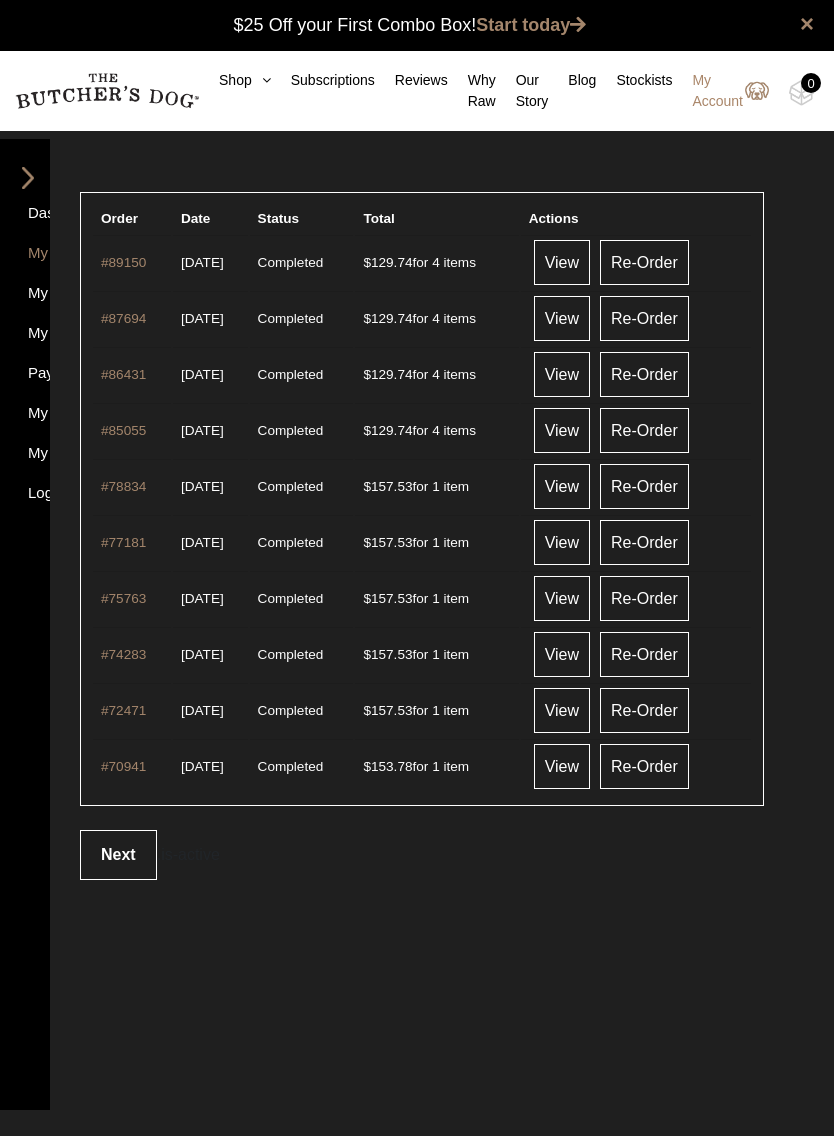 click on "Next" at bounding box center (118, 855) 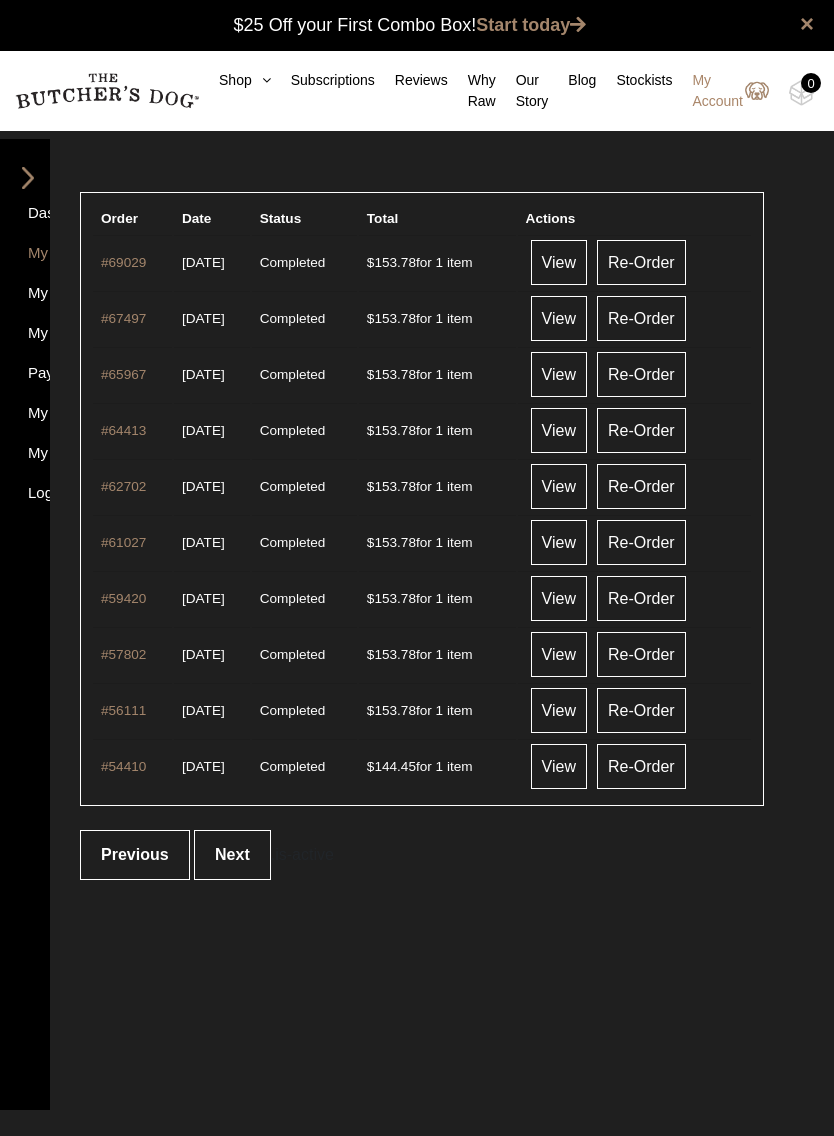 scroll, scrollTop: 0, scrollLeft: 0, axis: both 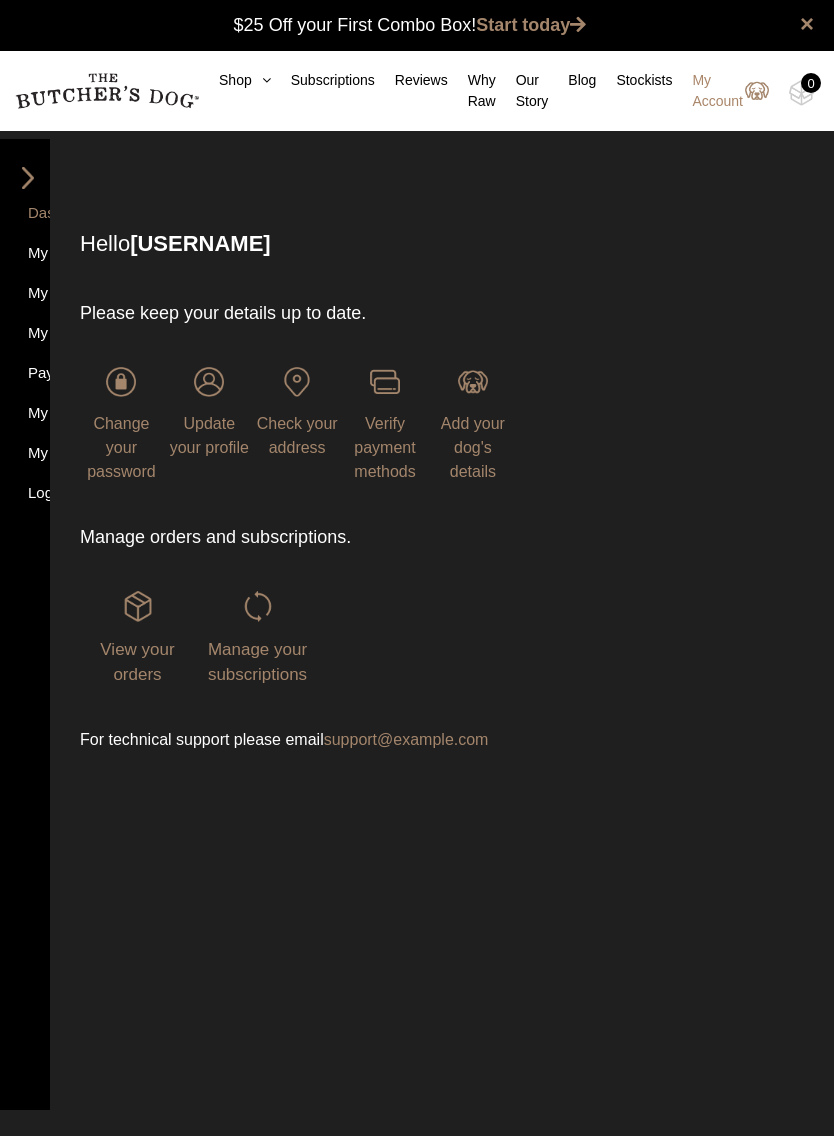 click on "Manage your subscriptions" at bounding box center [257, 662] 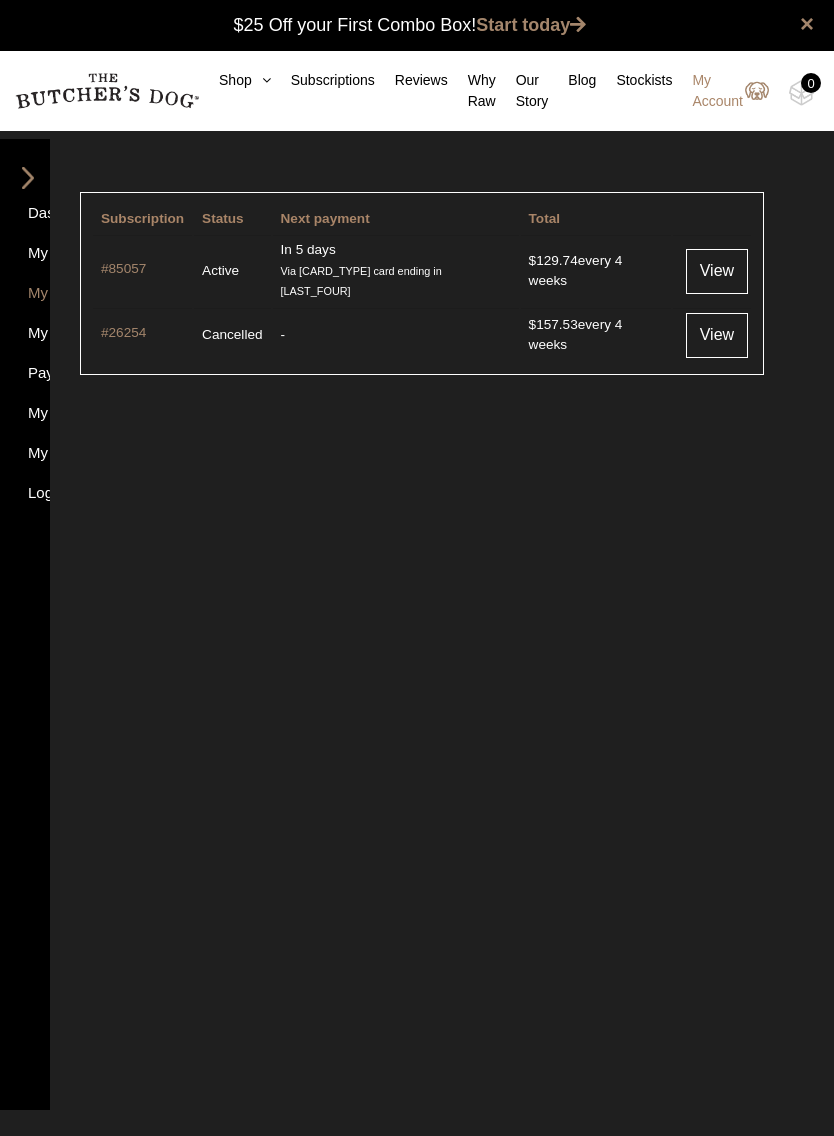 scroll, scrollTop: 0, scrollLeft: 0, axis: both 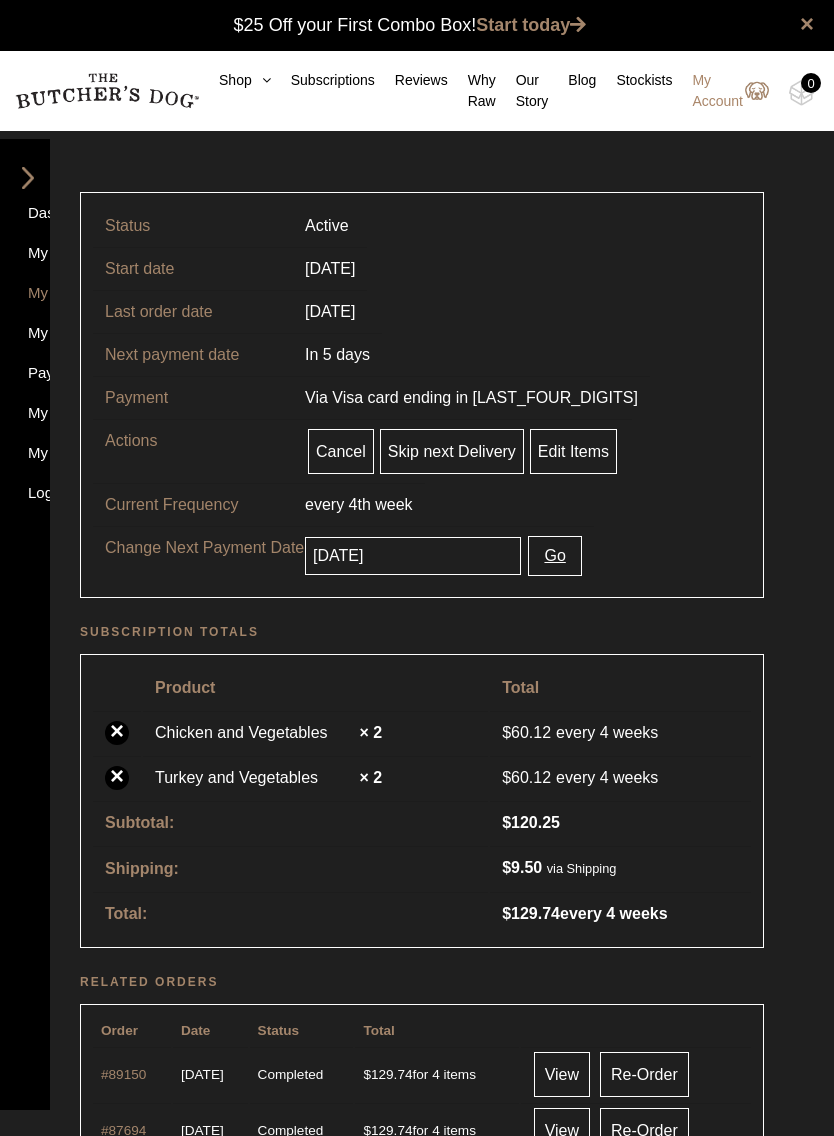 click on "2025-08-09" at bounding box center (413, 556) 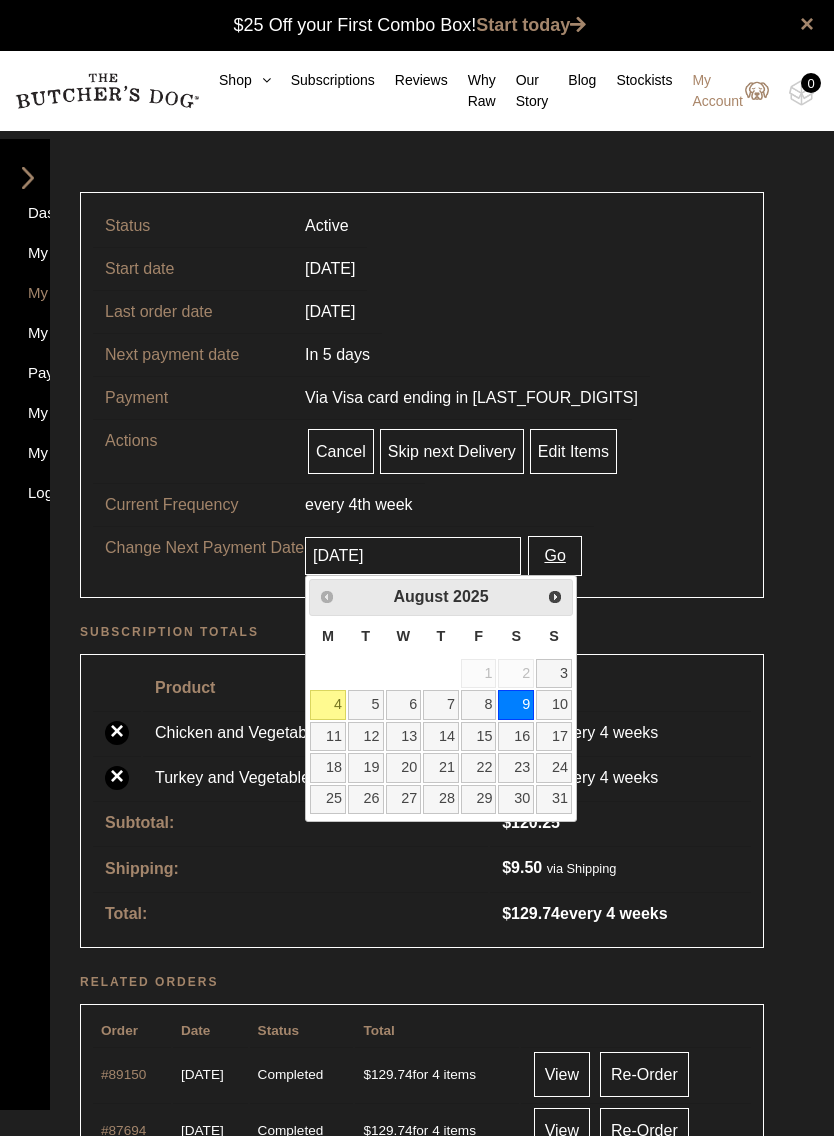 click on "5" at bounding box center (366, 704) 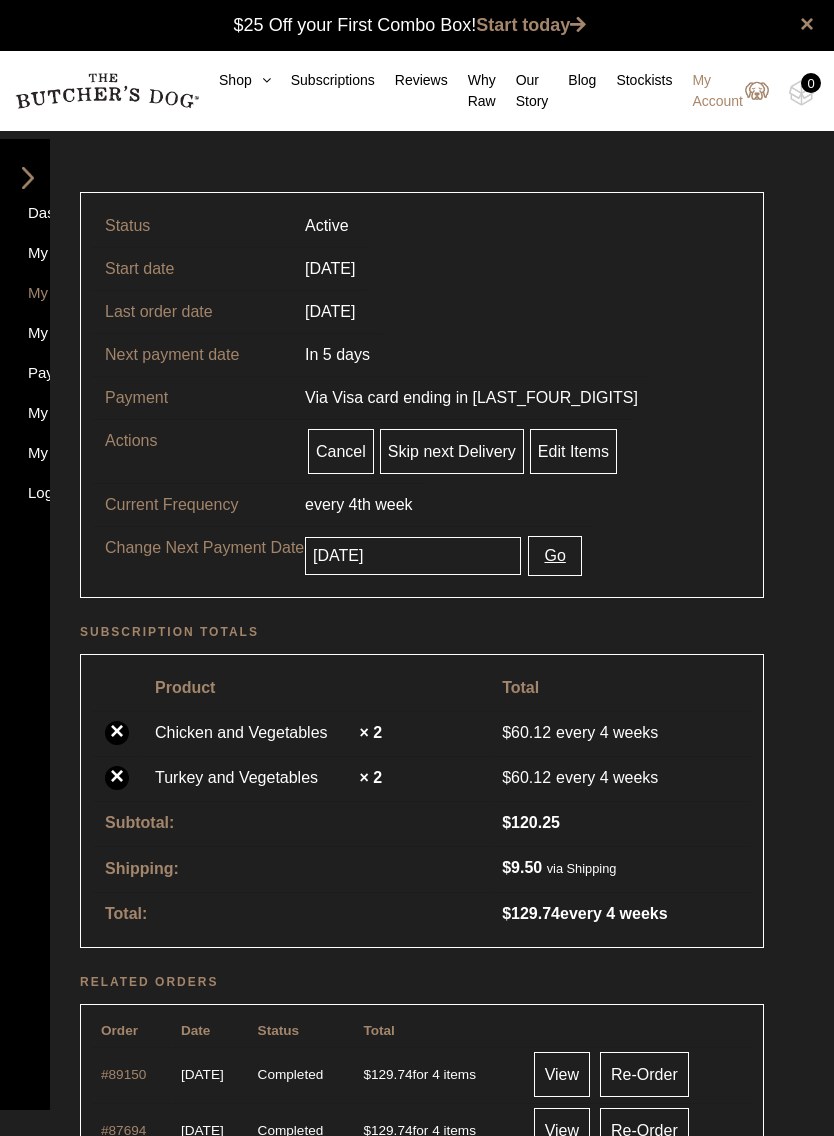 click on "Go" at bounding box center [554, 556] 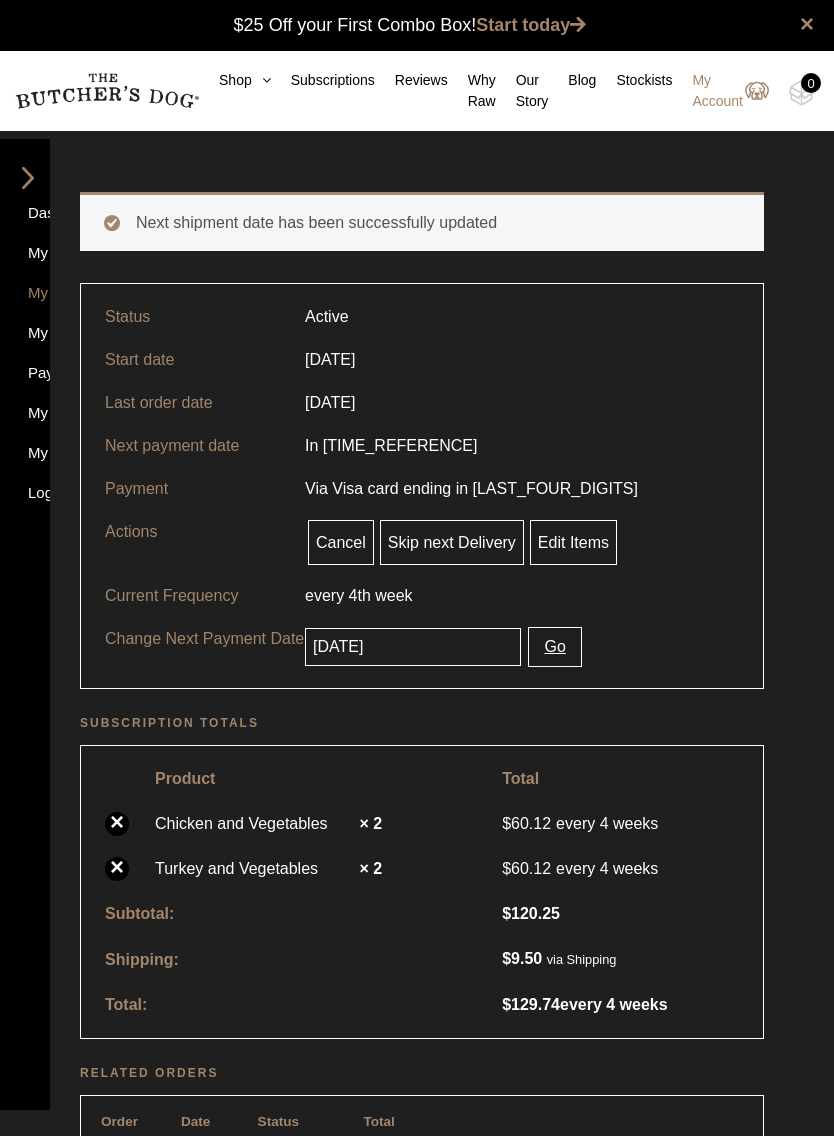 scroll, scrollTop: 0, scrollLeft: 0, axis: both 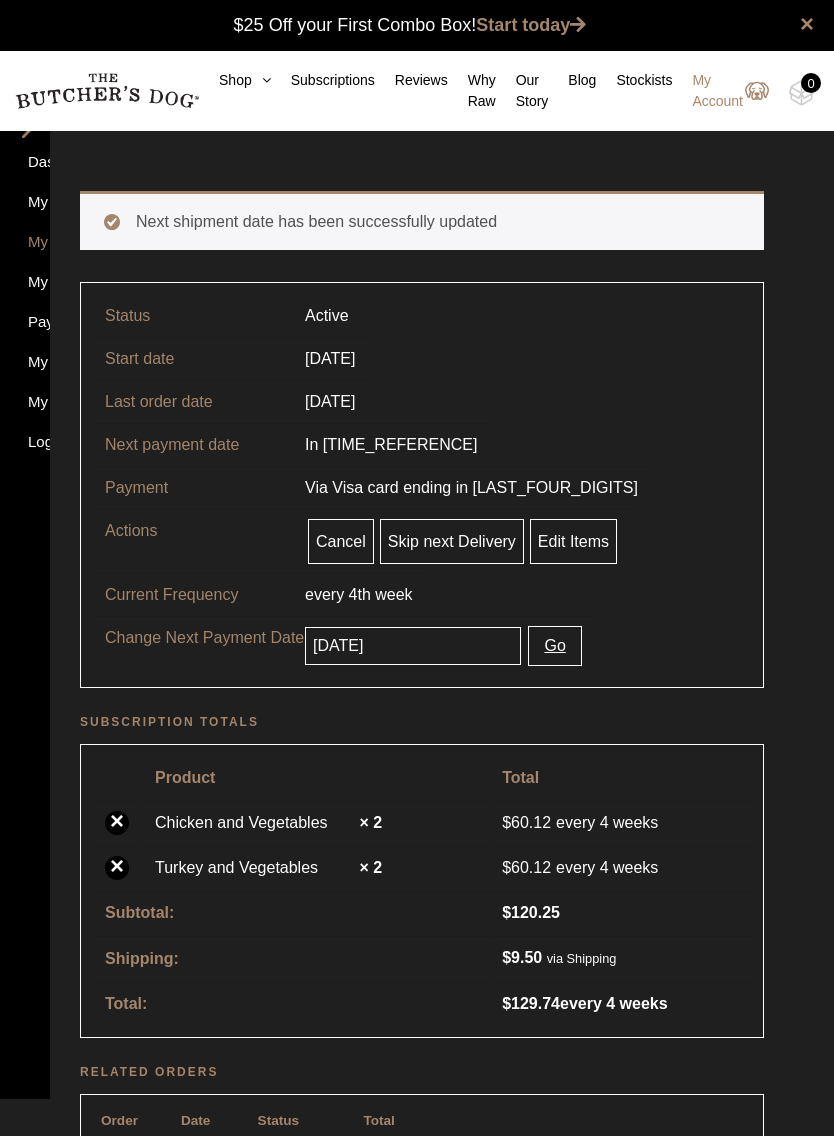 click on "Go" at bounding box center (554, 646) 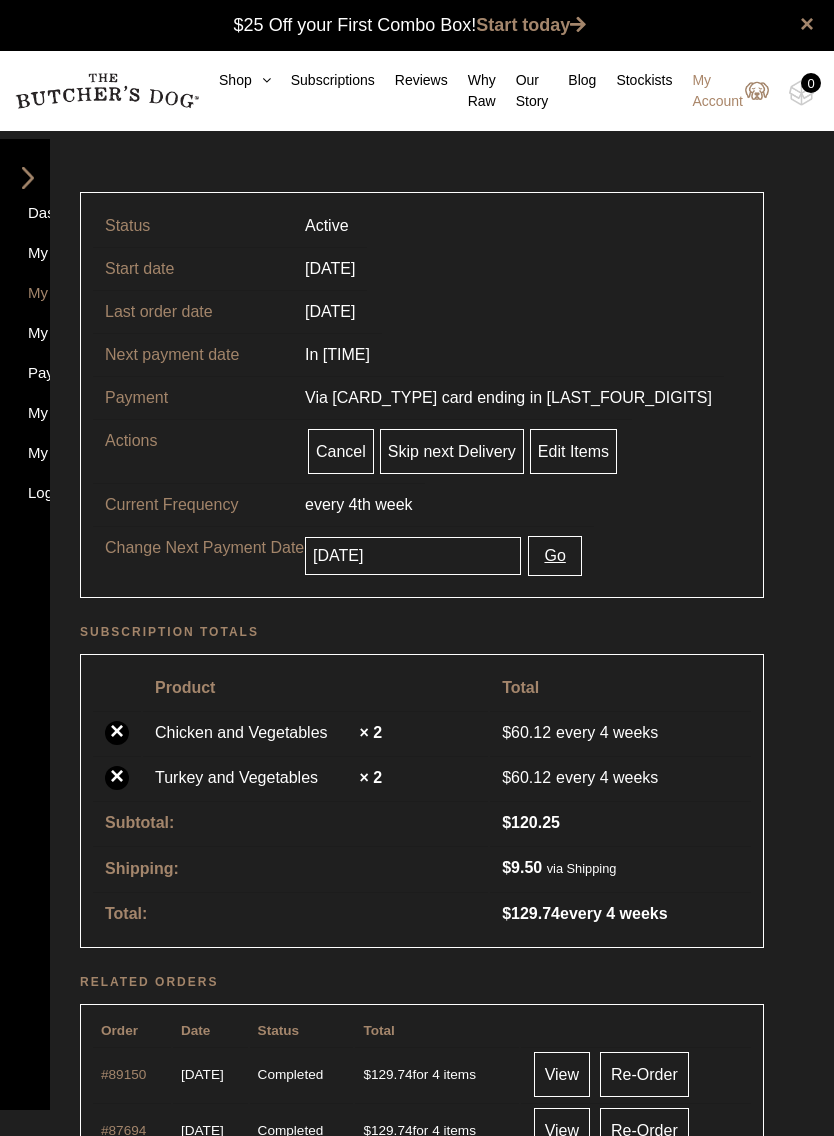 scroll, scrollTop: 0, scrollLeft: 0, axis: both 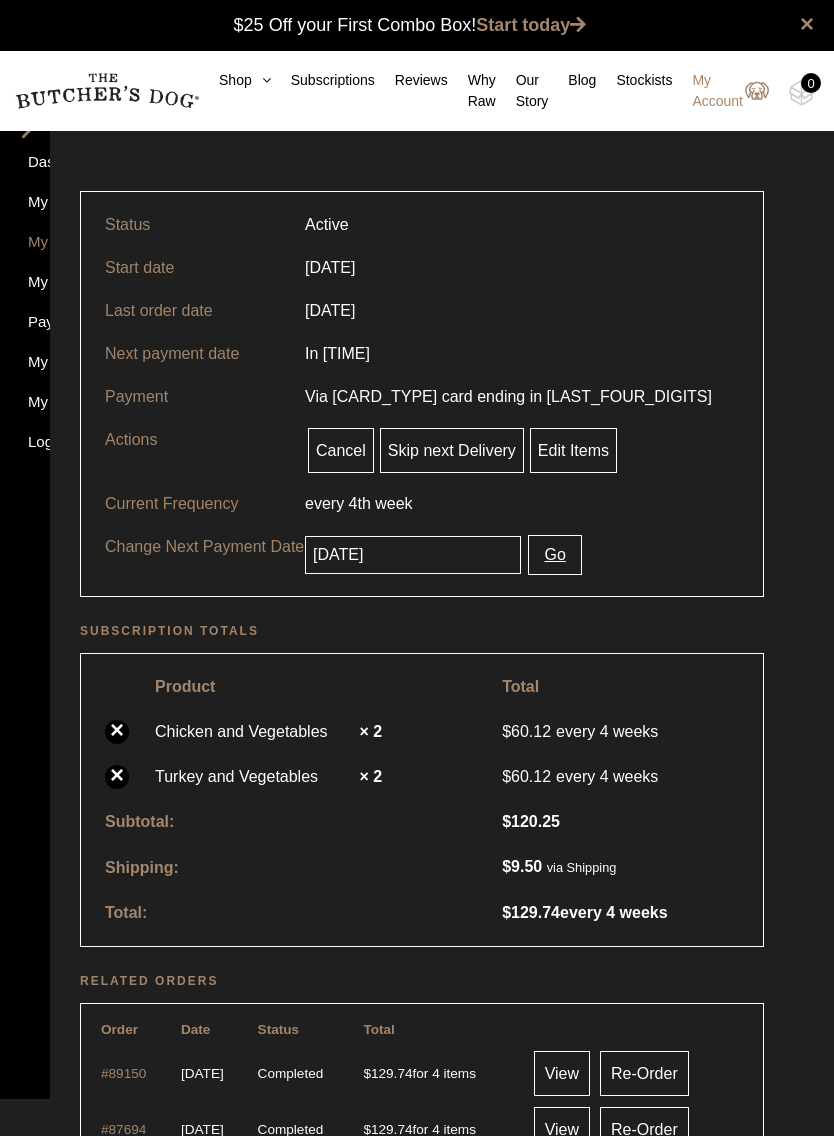 click on "Go" at bounding box center [554, 555] 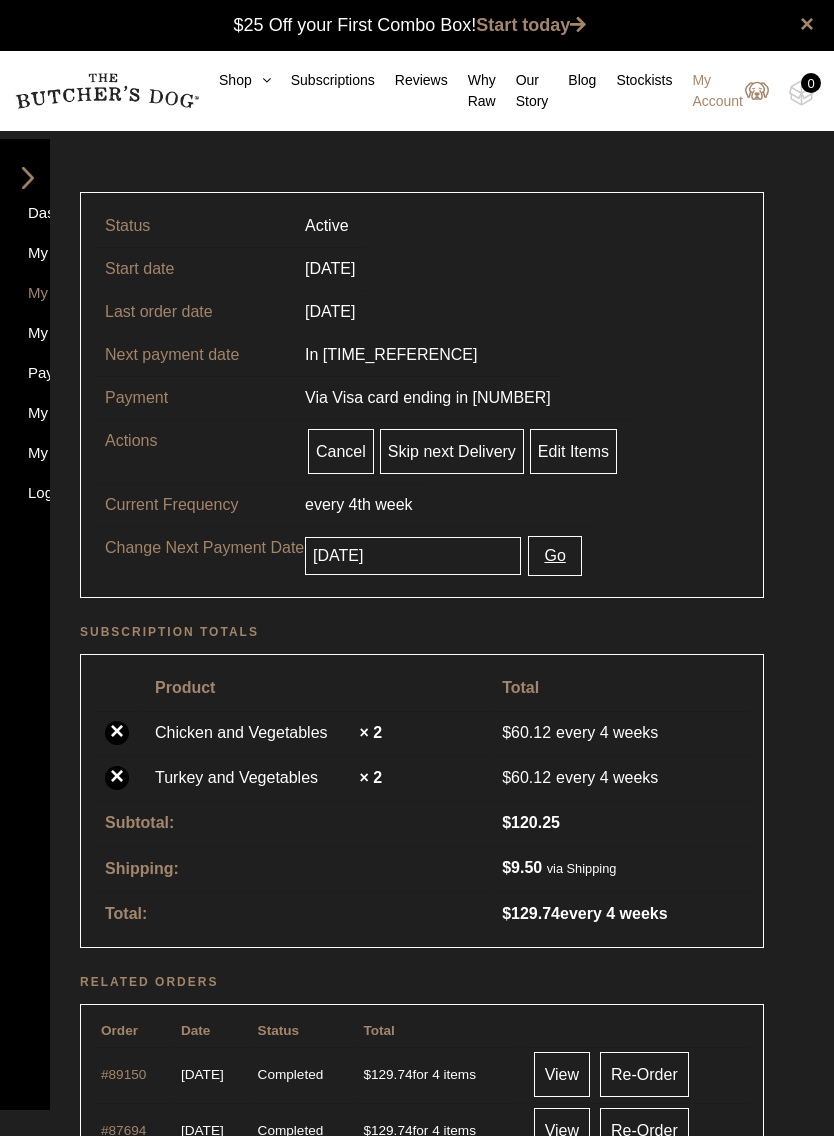 scroll, scrollTop: 0, scrollLeft: 0, axis: both 